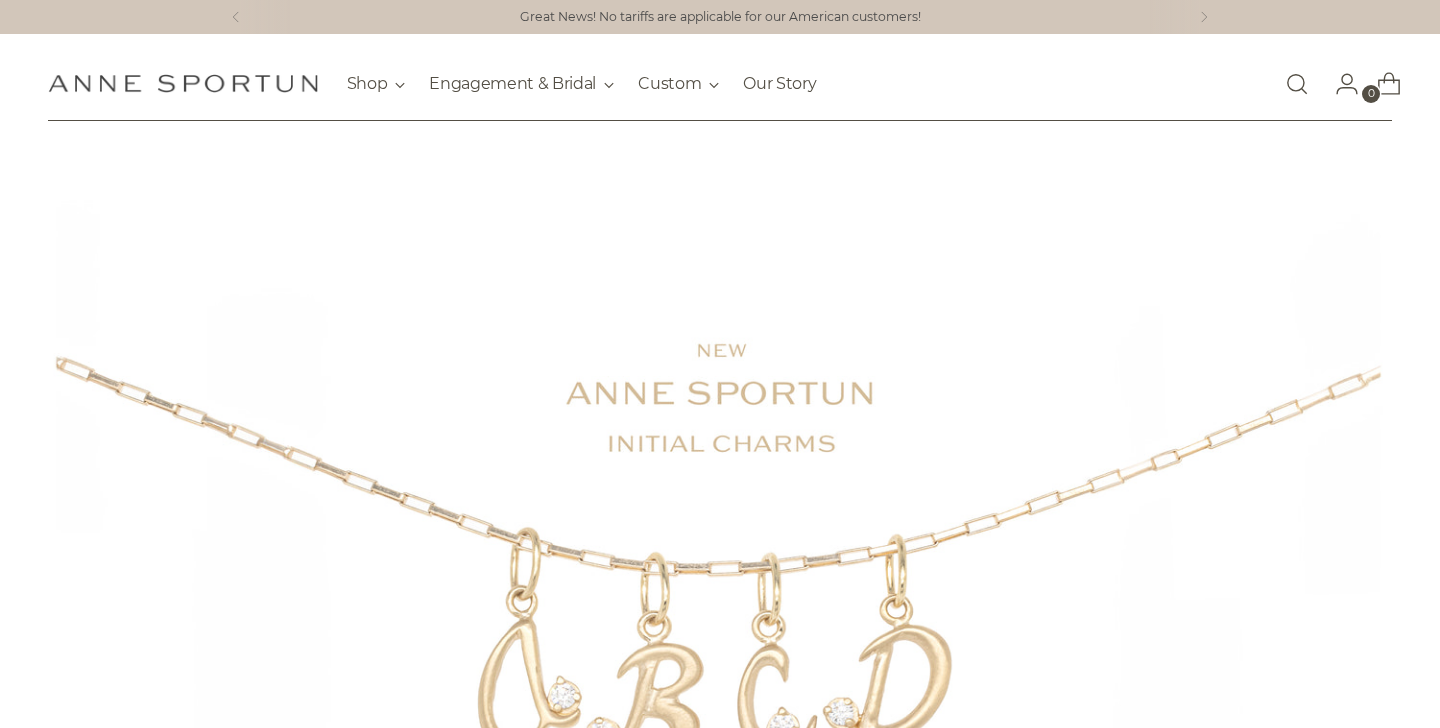 scroll, scrollTop: 0, scrollLeft: 0, axis: both 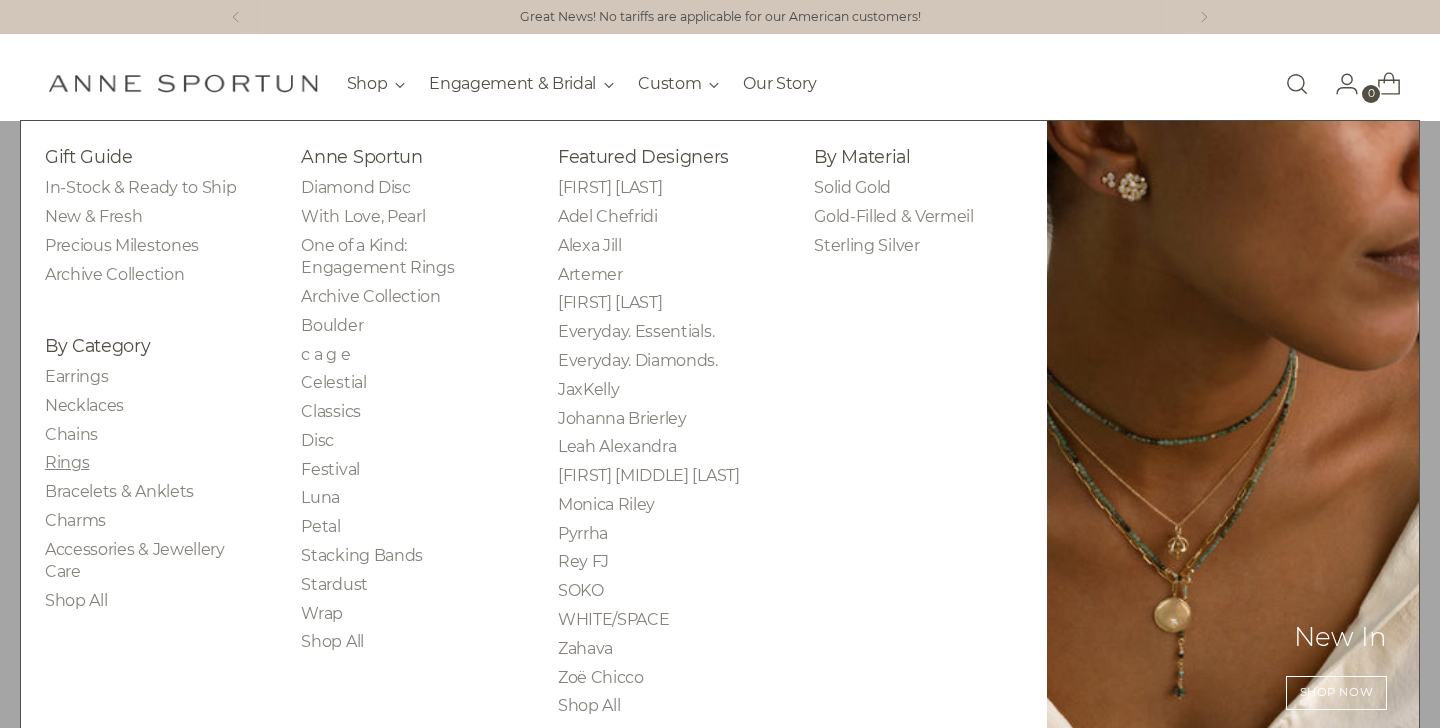 click on "Rings" at bounding box center (67, 462) 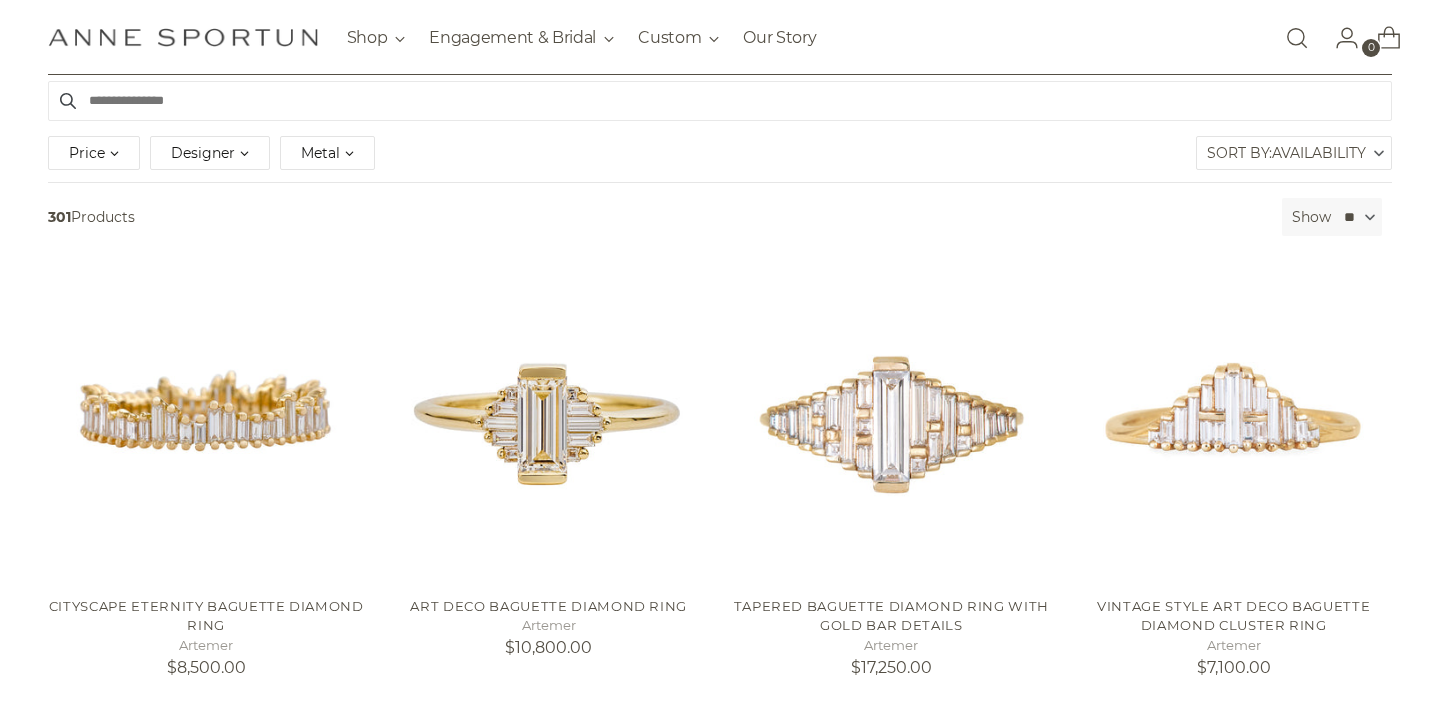 scroll, scrollTop: 274, scrollLeft: 0, axis: vertical 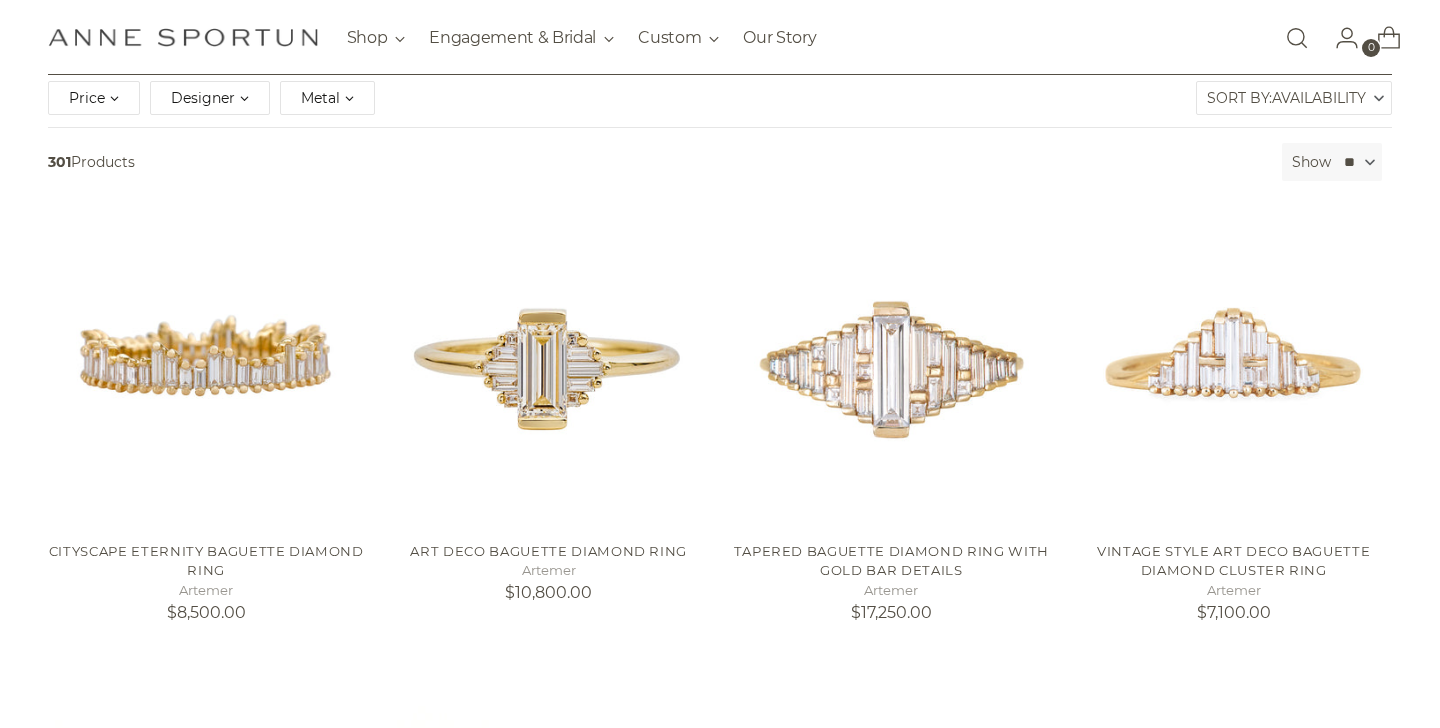 click on "** ** ** **" at bounding box center [1358, 162] 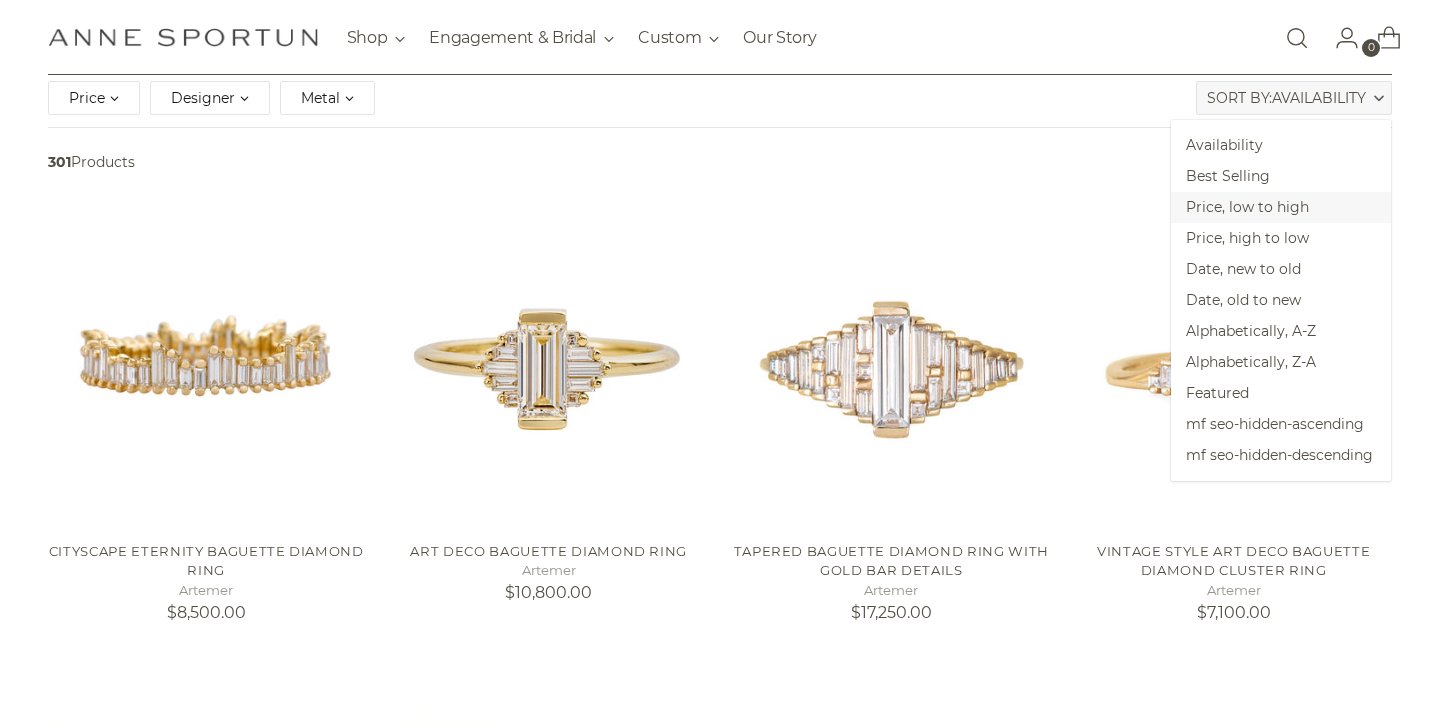 click on "Price, low to high" at bounding box center (1281, 207) 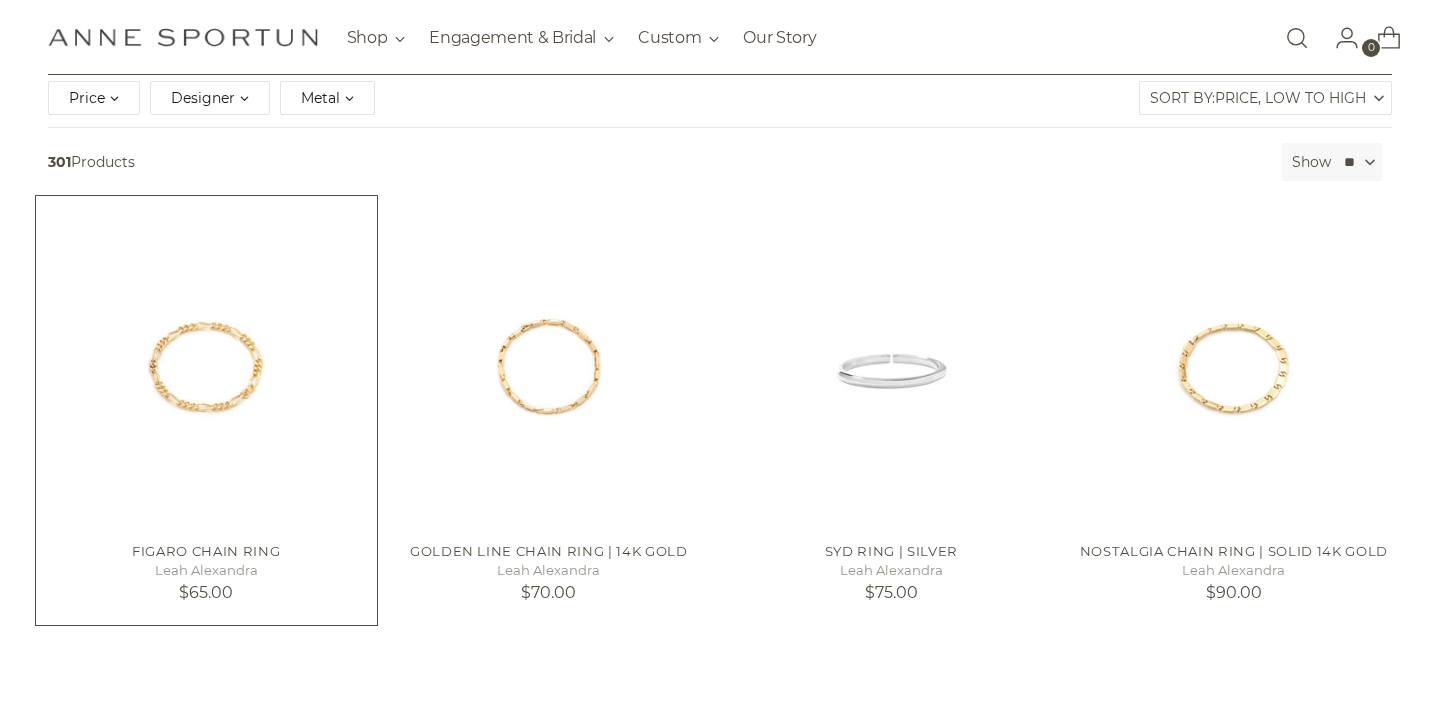 click at bounding box center [0, 0] 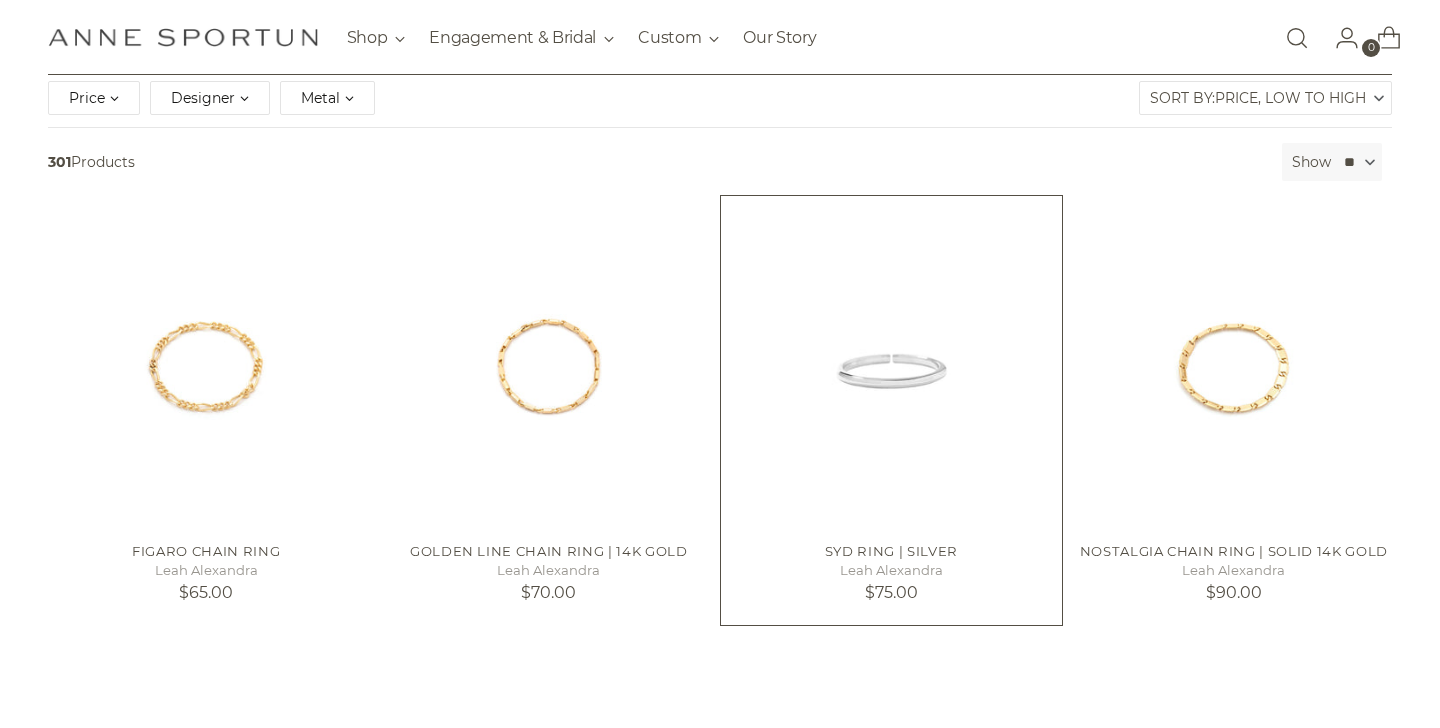 click at bounding box center [0, 0] 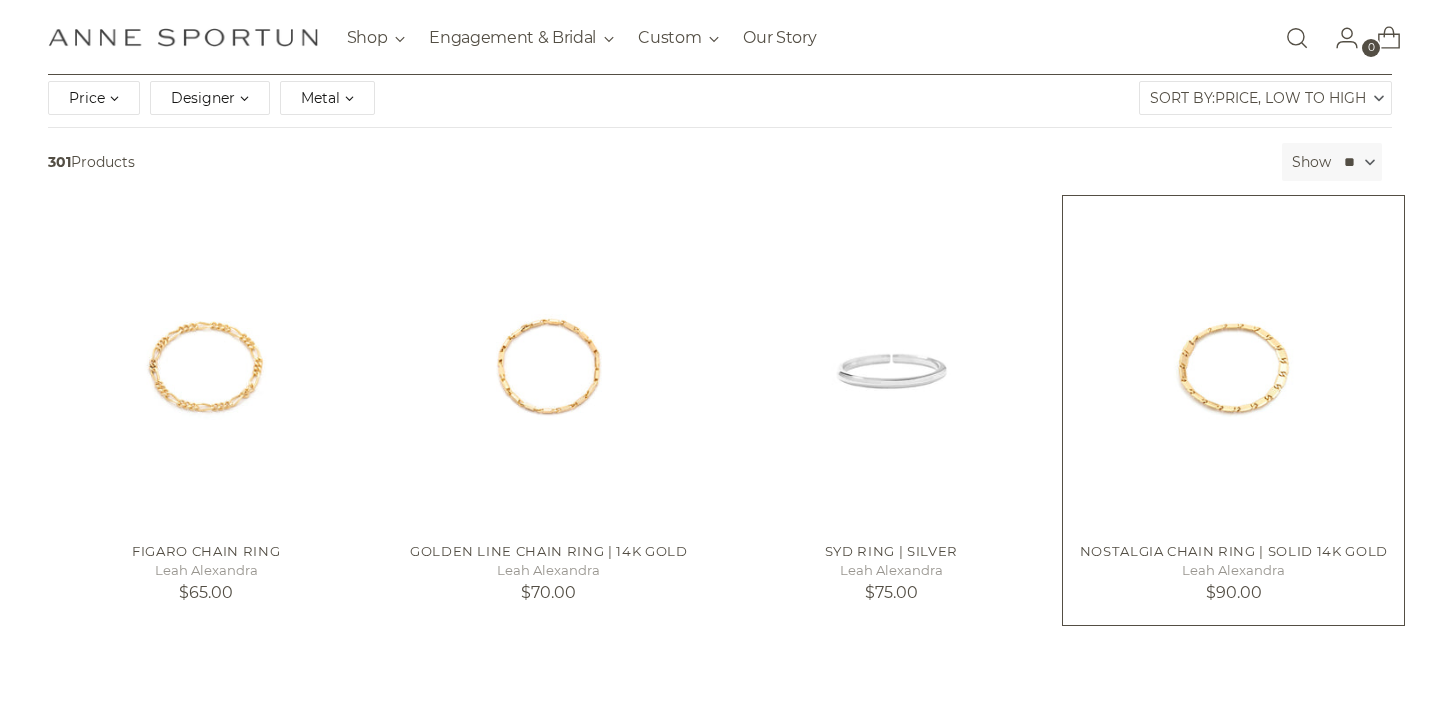 click at bounding box center [0, 0] 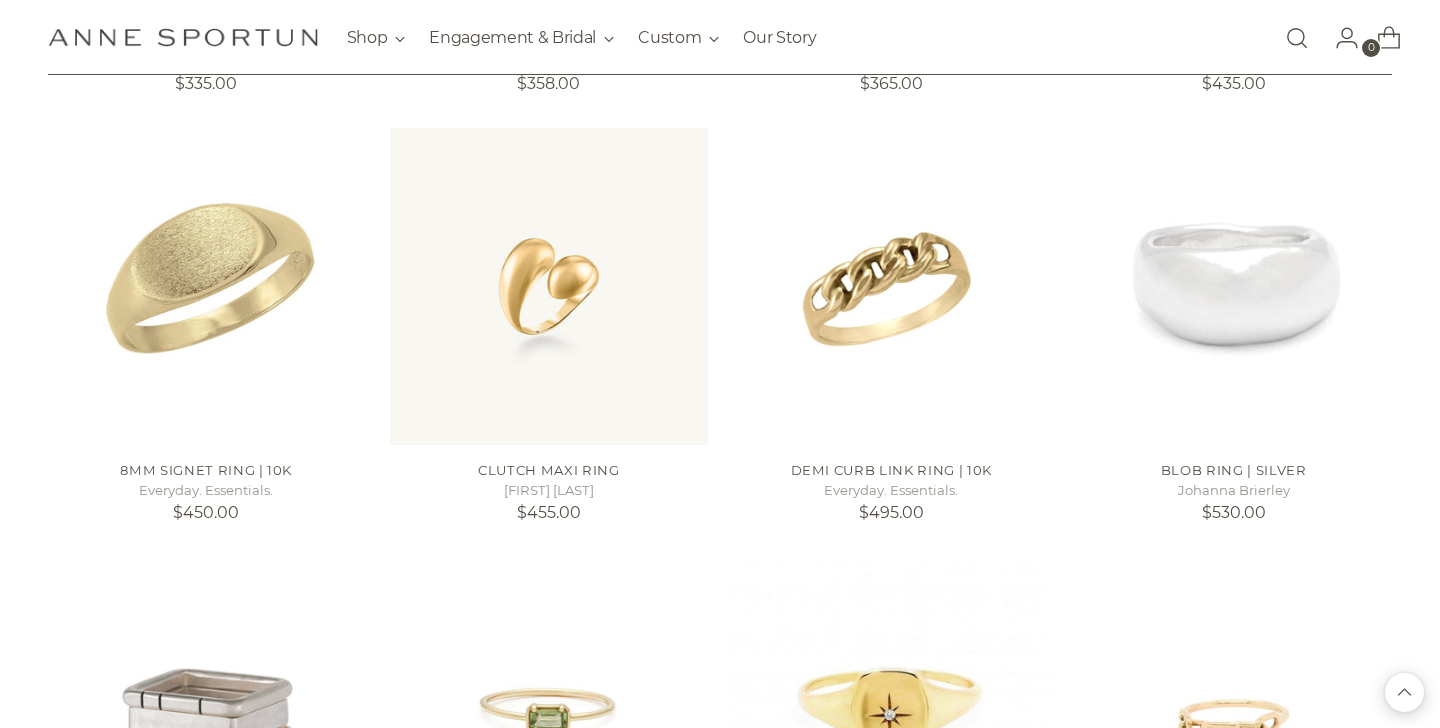 scroll, scrollTop: 2396, scrollLeft: 0, axis: vertical 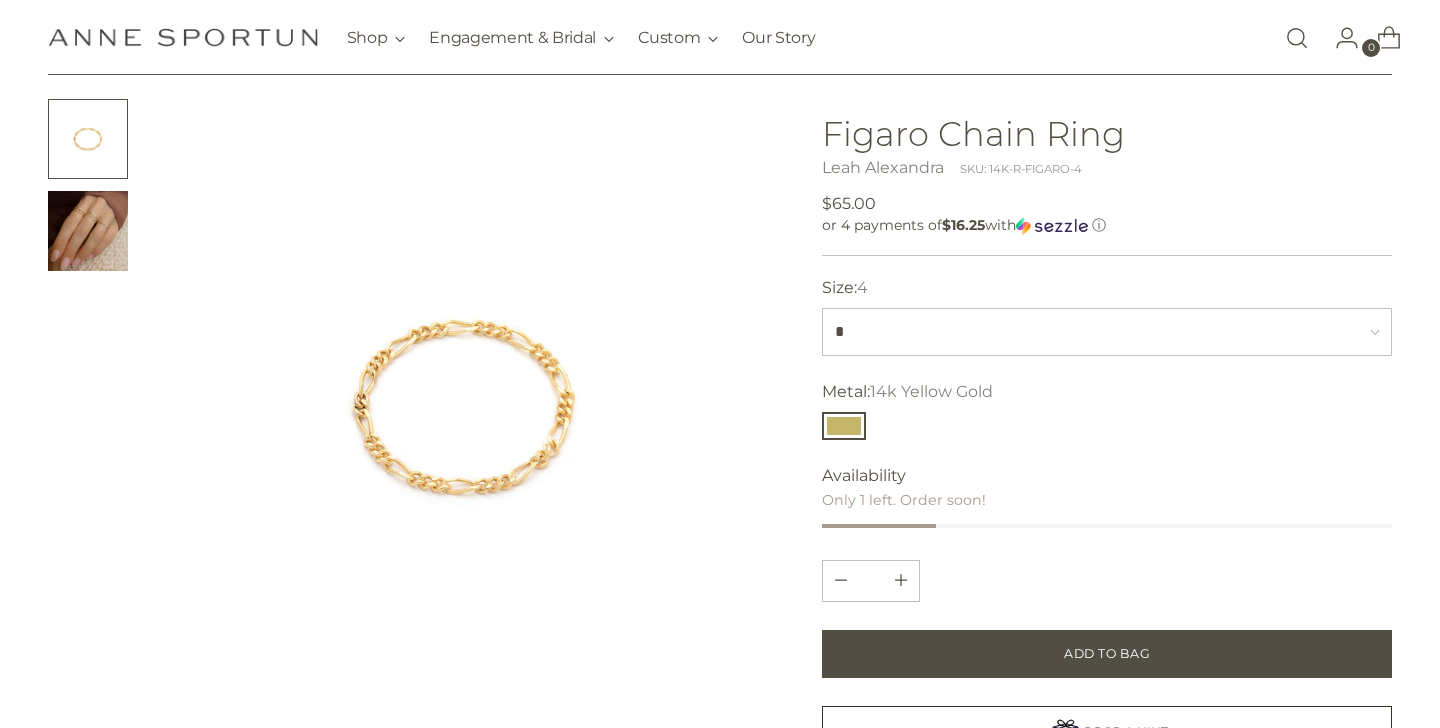 click at bounding box center (88, 231) 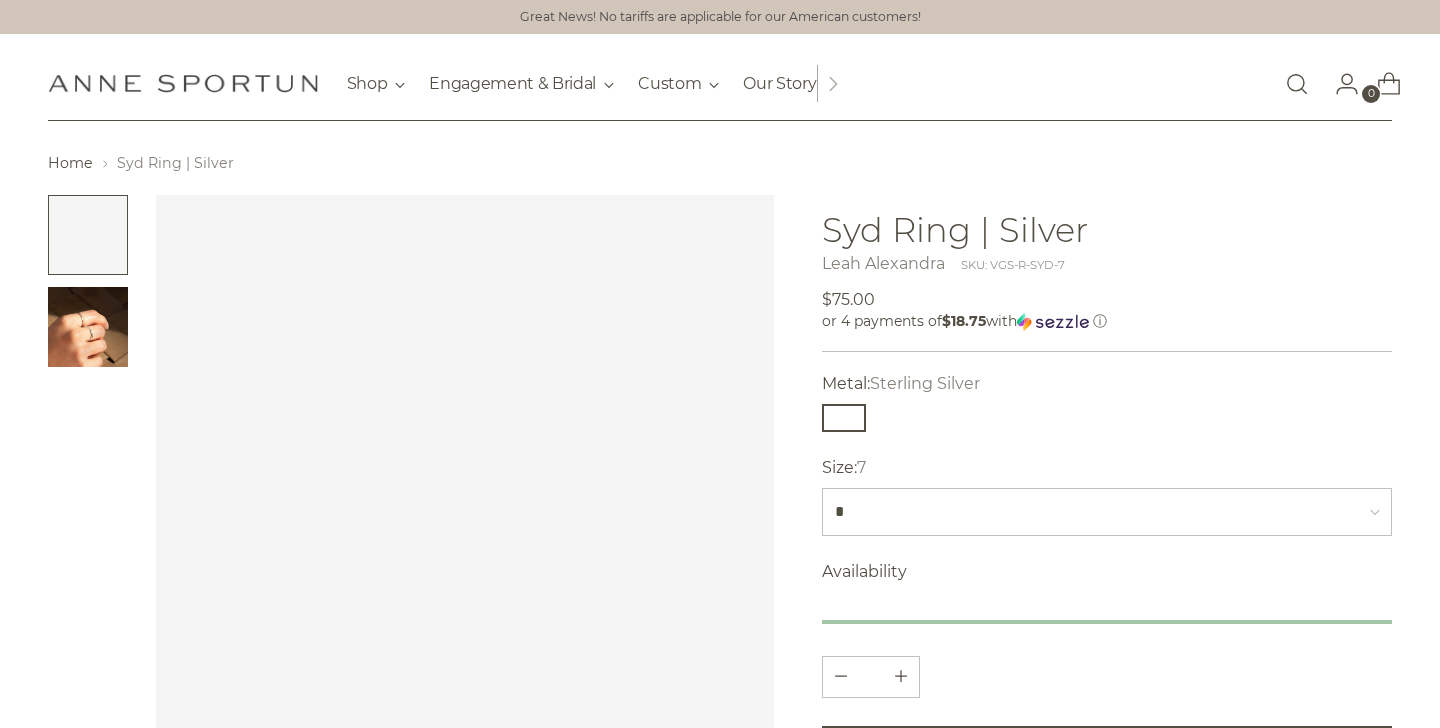 scroll, scrollTop: 0, scrollLeft: 0, axis: both 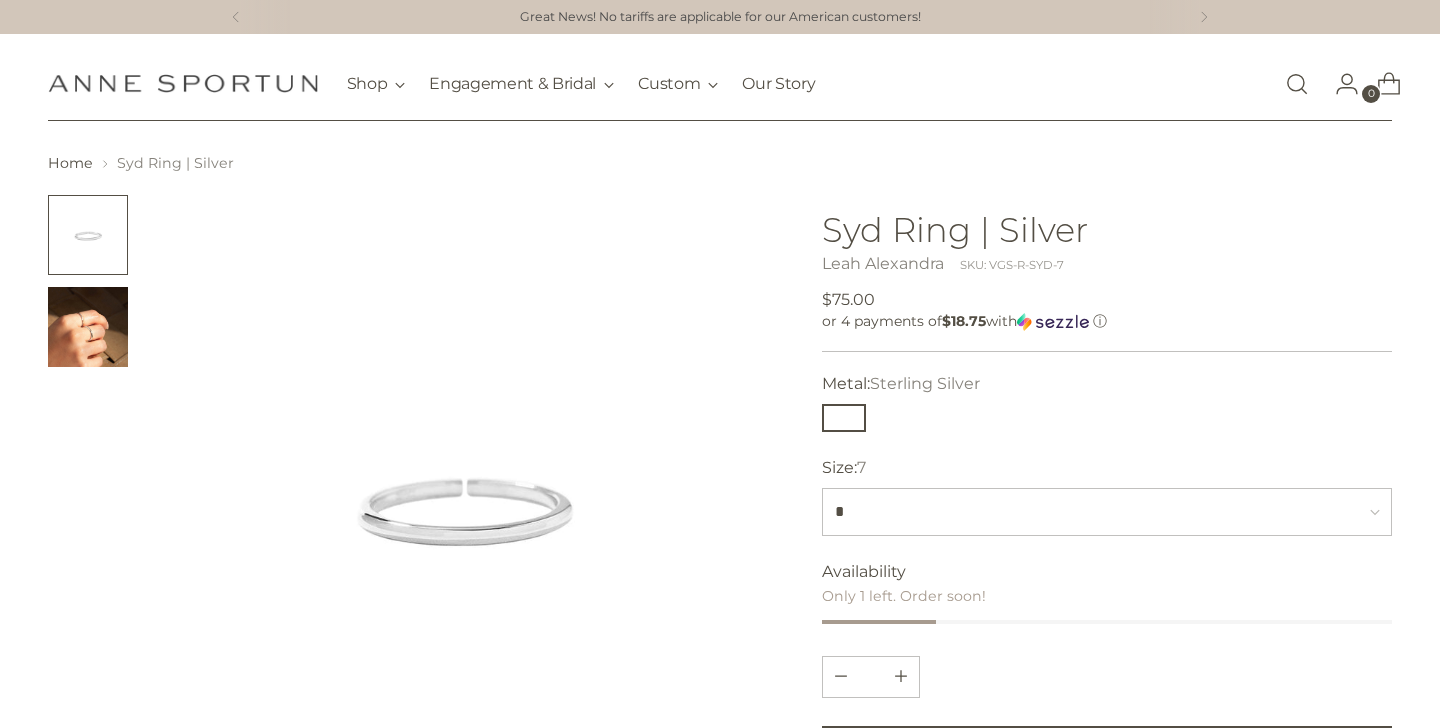 click at bounding box center [88, 327] 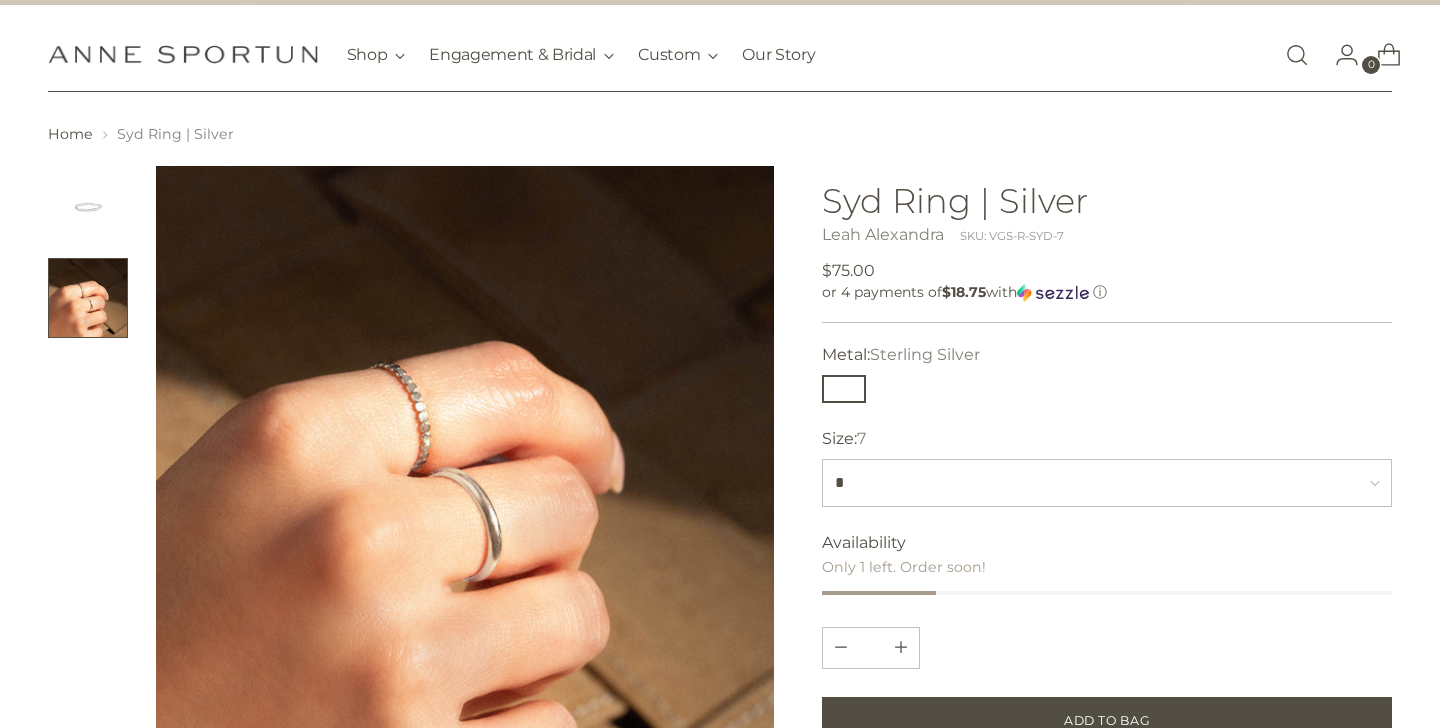 scroll, scrollTop: 31, scrollLeft: 0, axis: vertical 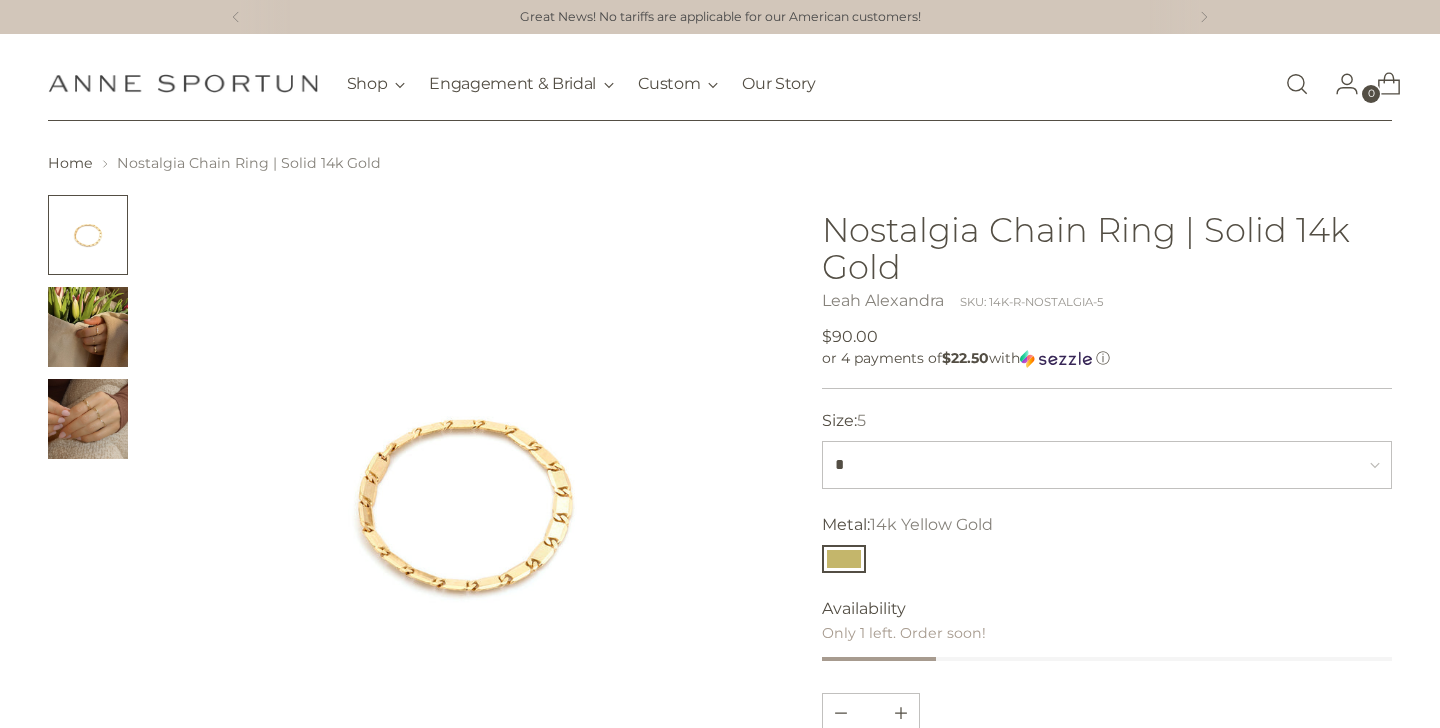 click at bounding box center [88, 327] 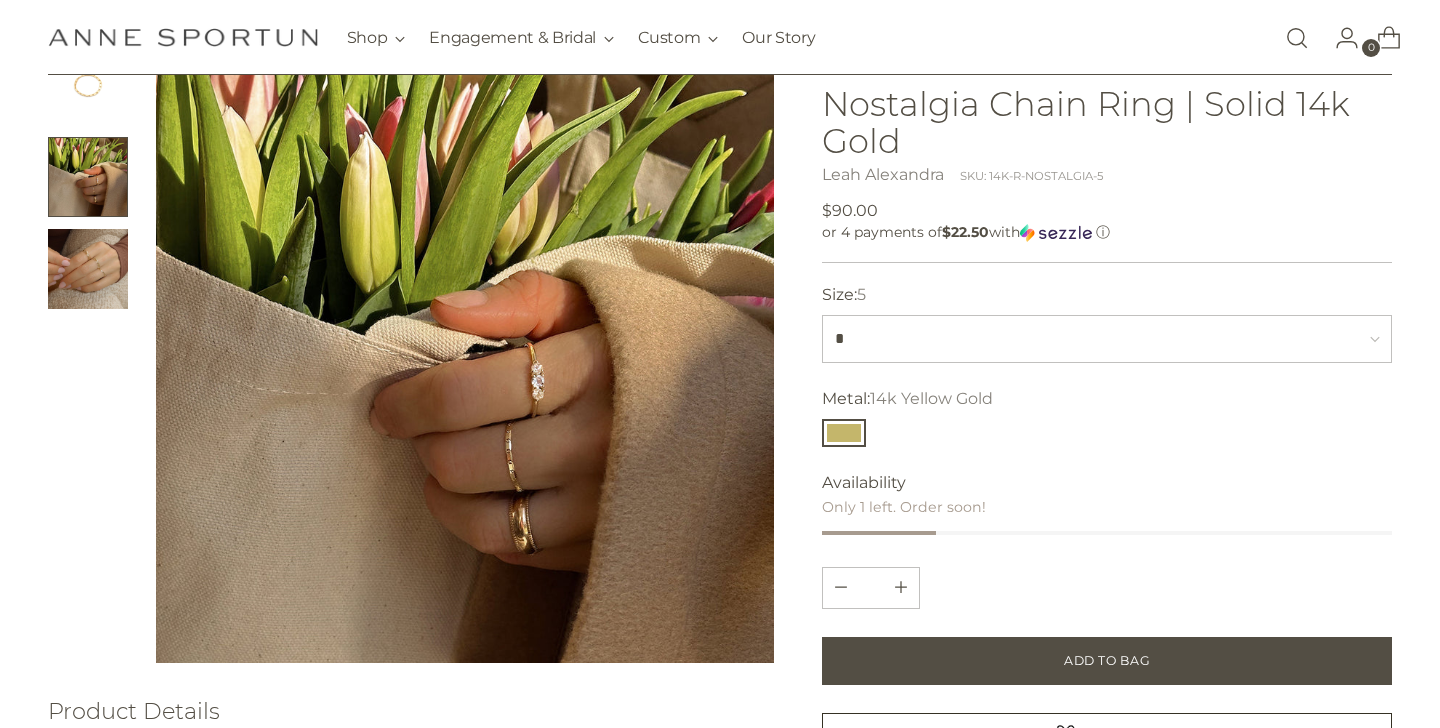 scroll, scrollTop: 151, scrollLeft: 0, axis: vertical 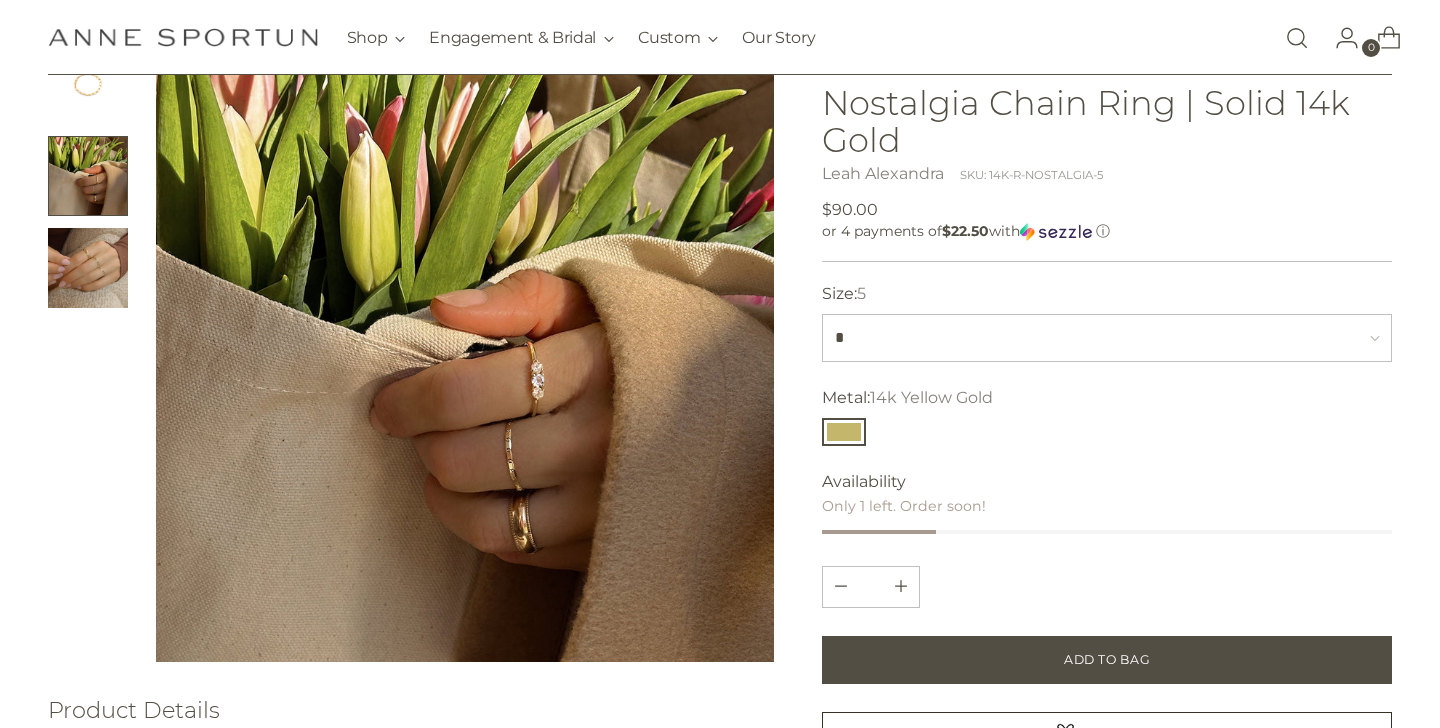 click at bounding box center [465, 353] 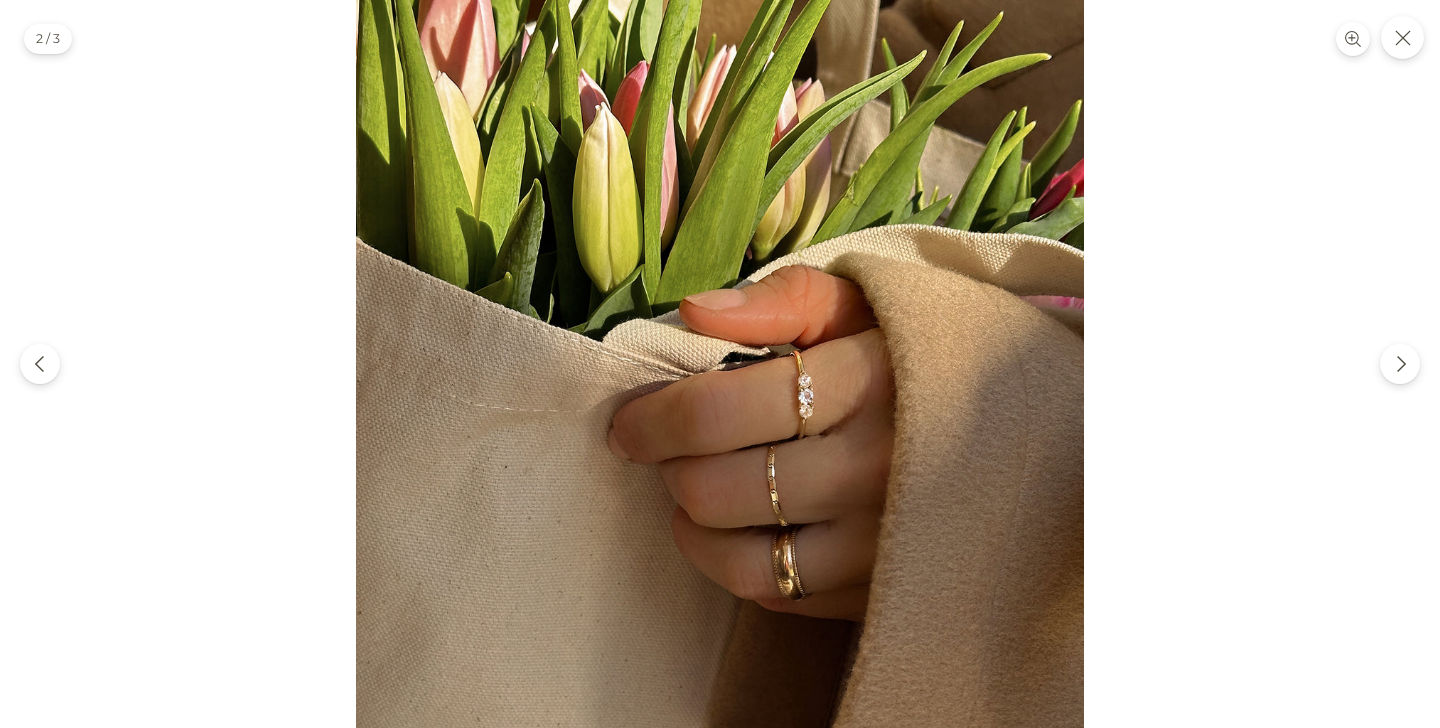 click at bounding box center (720, 364) 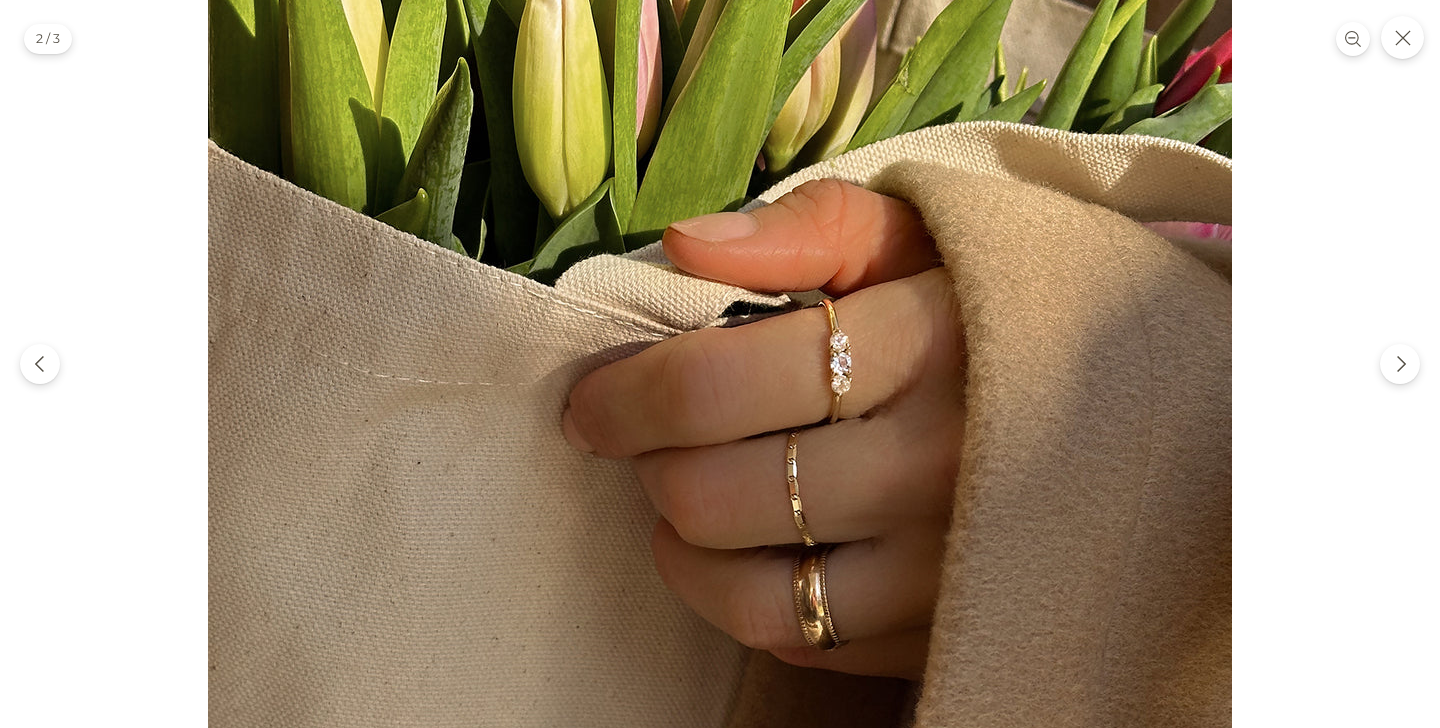 click at bounding box center [720, 318] 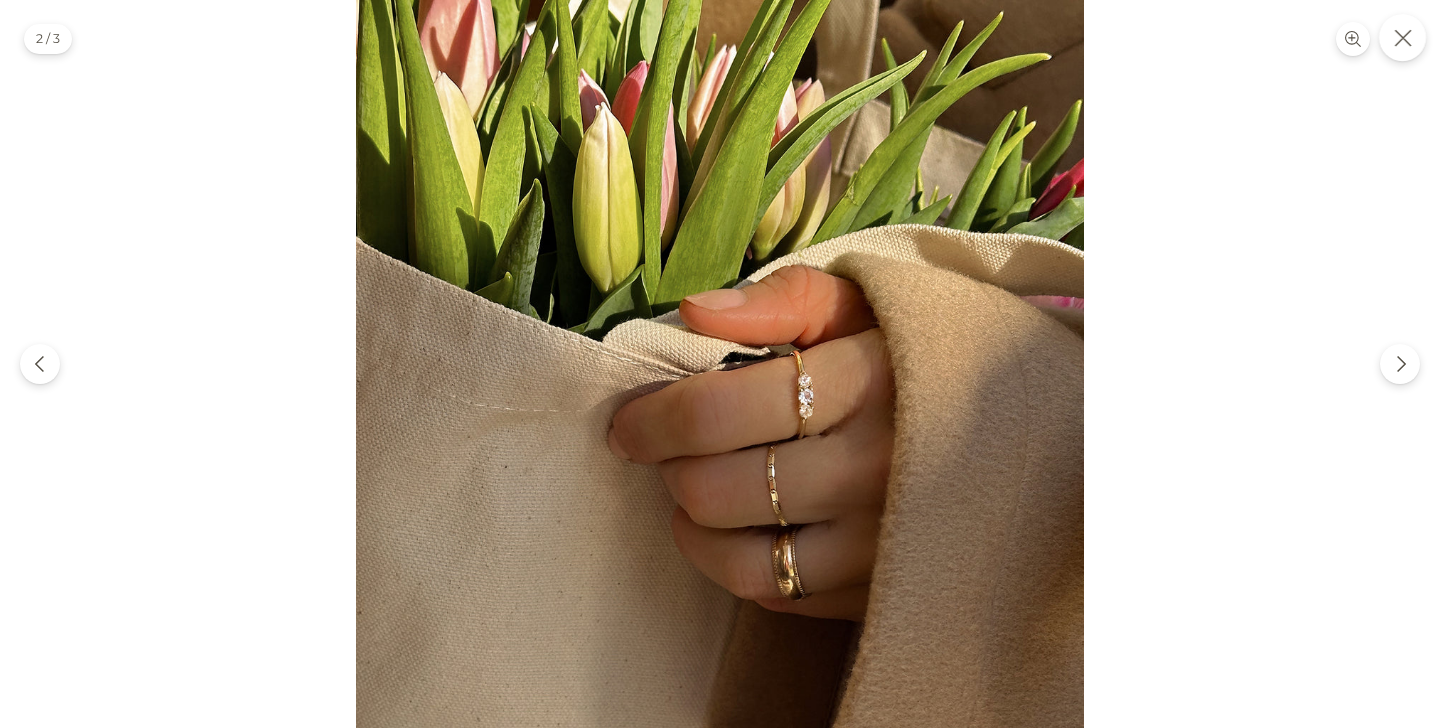 click 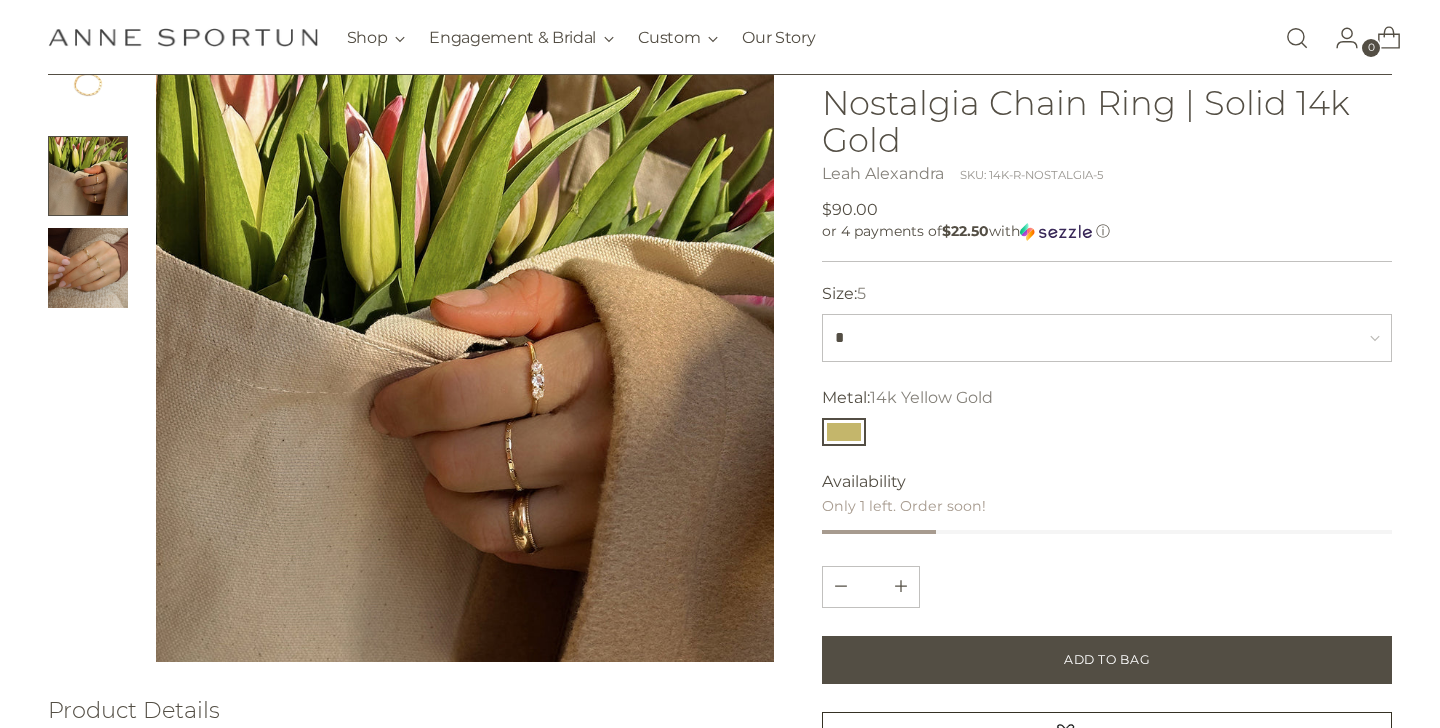 click at bounding box center [88, 268] 